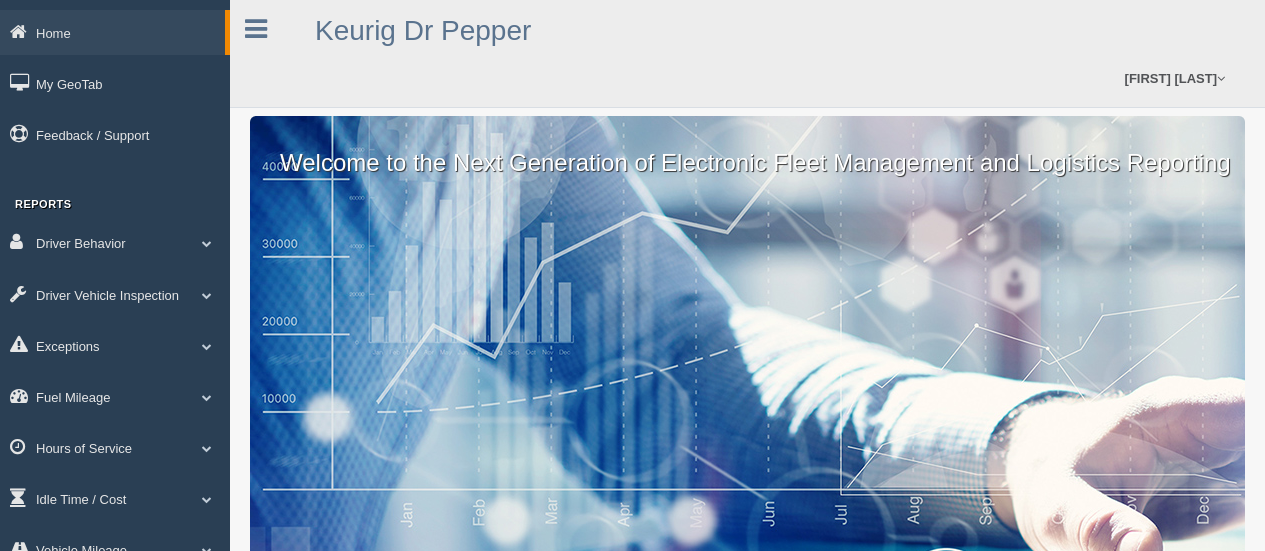 scroll, scrollTop: 0, scrollLeft: 0, axis: both 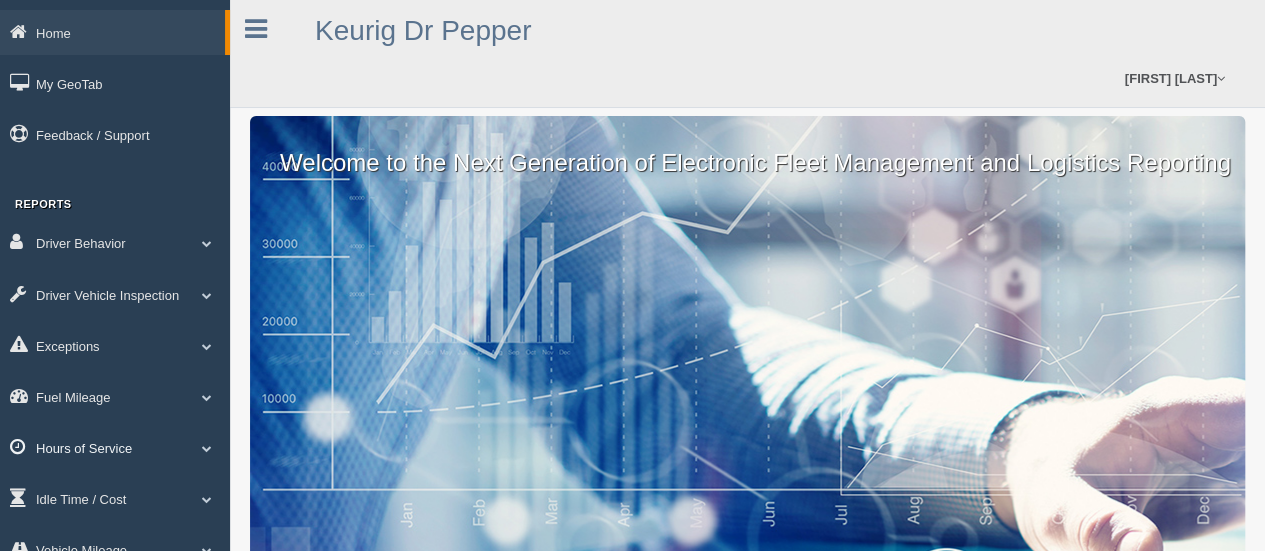 click on "Hours of Service" at bounding box center [115, 447] 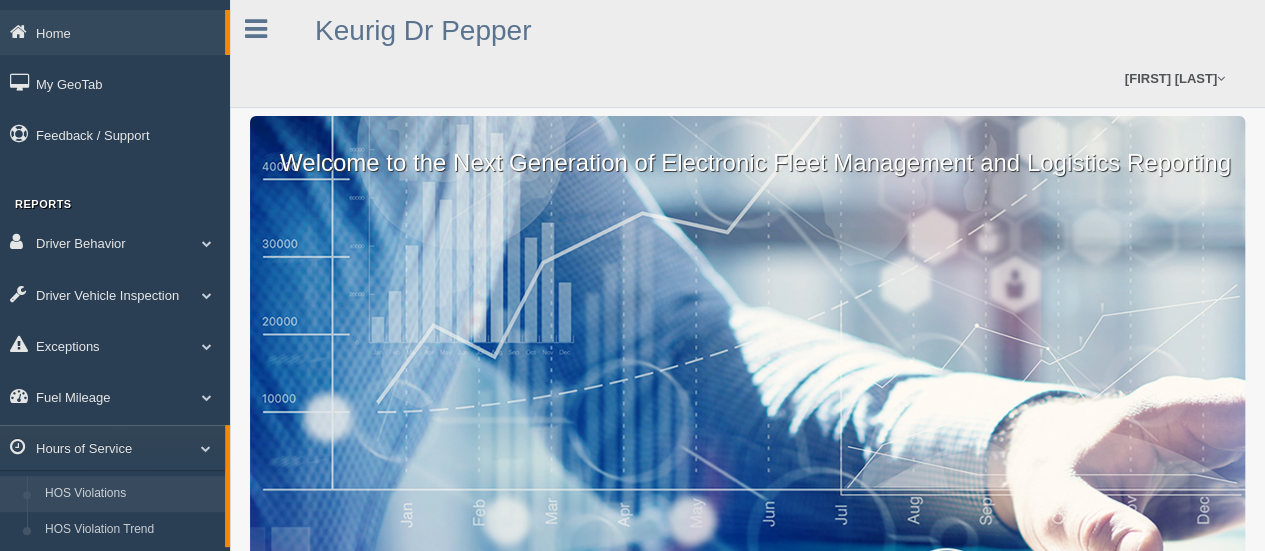 scroll, scrollTop: 0, scrollLeft: 0, axis: both 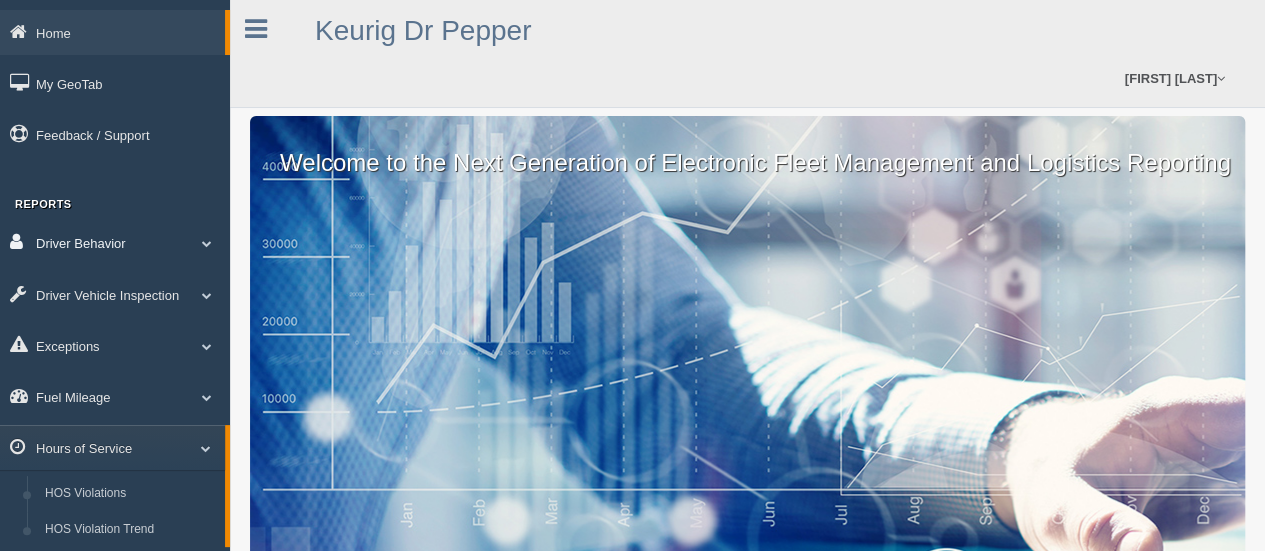click on "Driver Behavior" at bounding box center [115, 242] 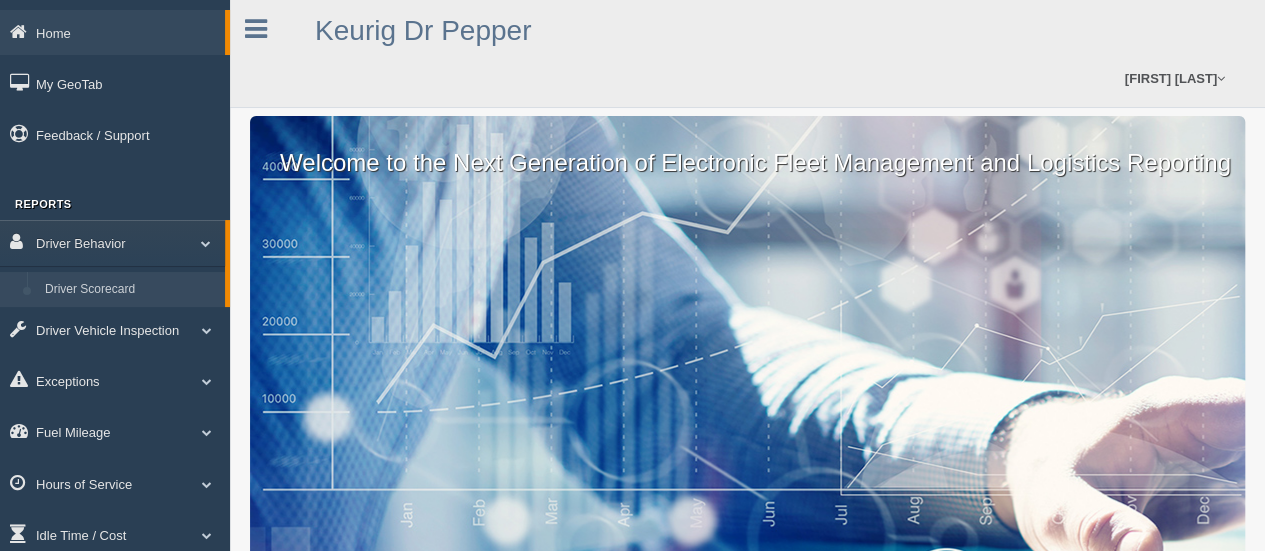 click on "Driver Scorecard" at bounding box center [130, 290] 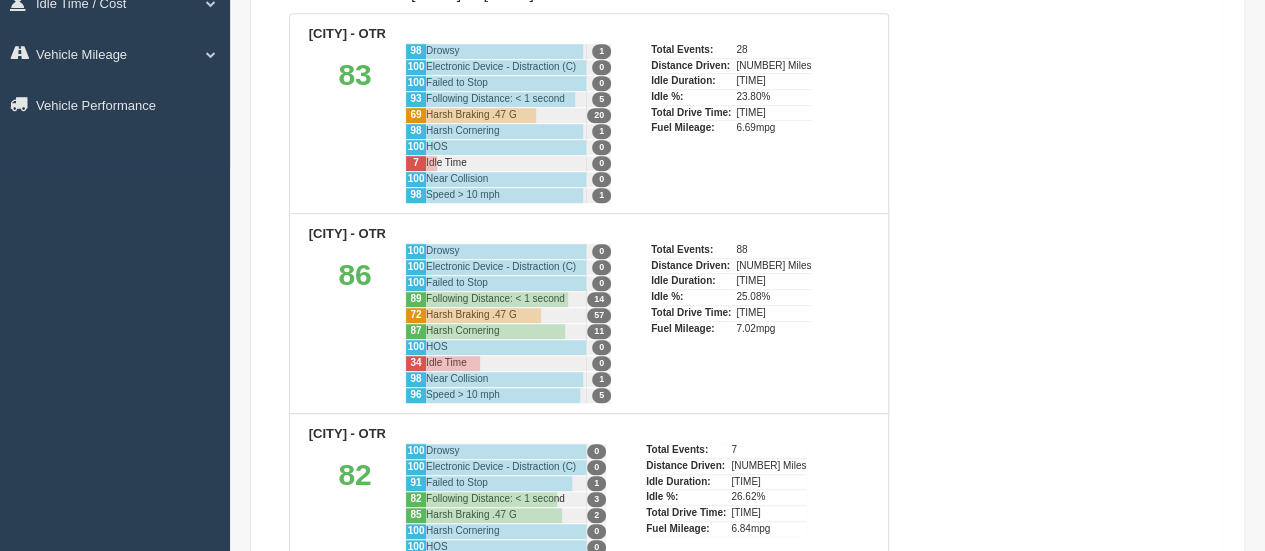 scroll, scrollTop: 500, scrollLeft: 0, axis: vertical 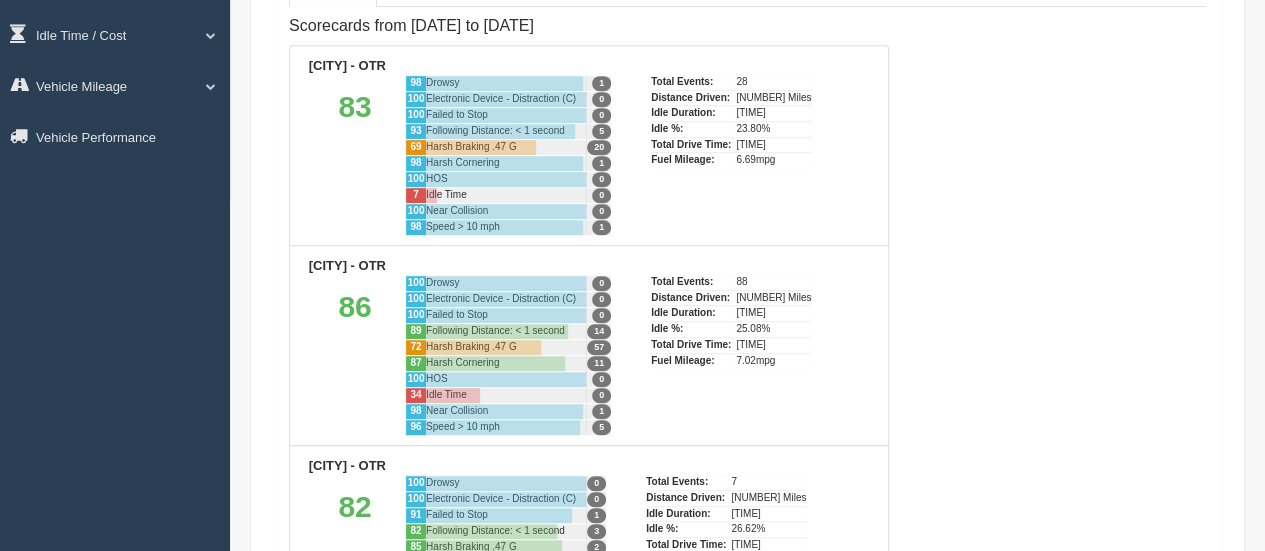 drag, startPoint x: 346, startPoint y: 321, endPoint x: 357, endPoint y: 291, distance: 31.95309 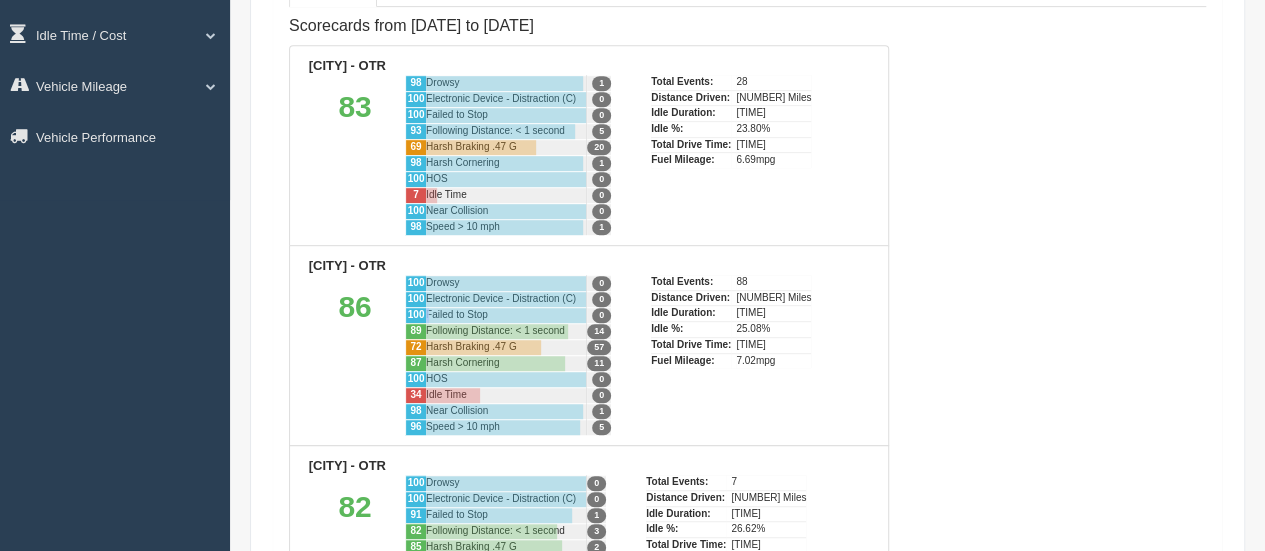 click at bounding box center (506, 315) 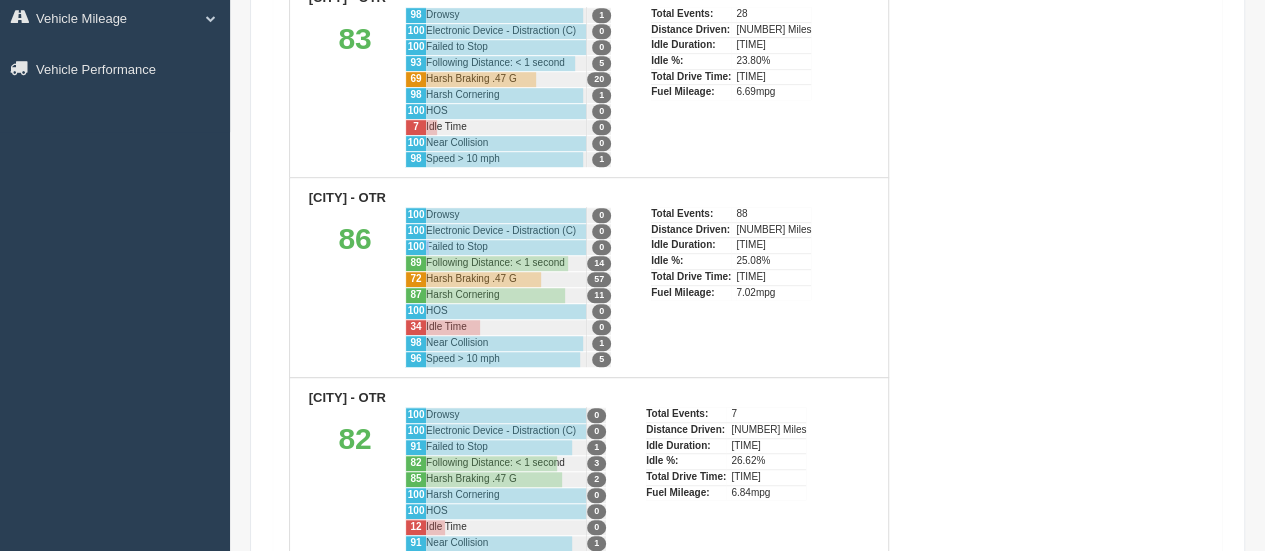 scroll, scrollTop: 600, scrollLeft: 0, axis: vertical 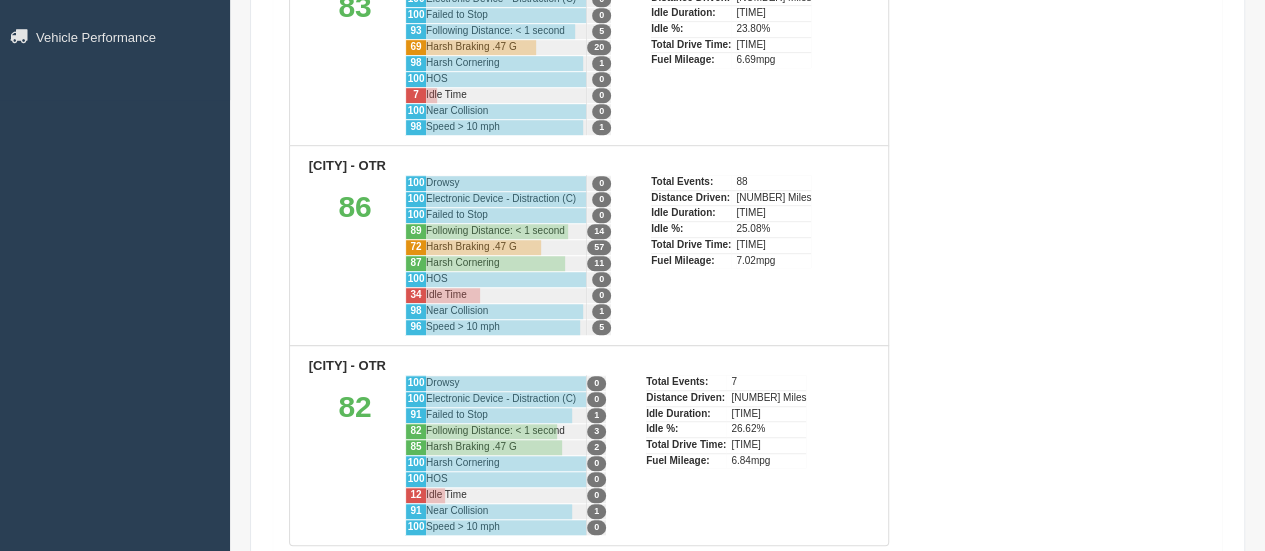 click at bounding box center (504, 311) 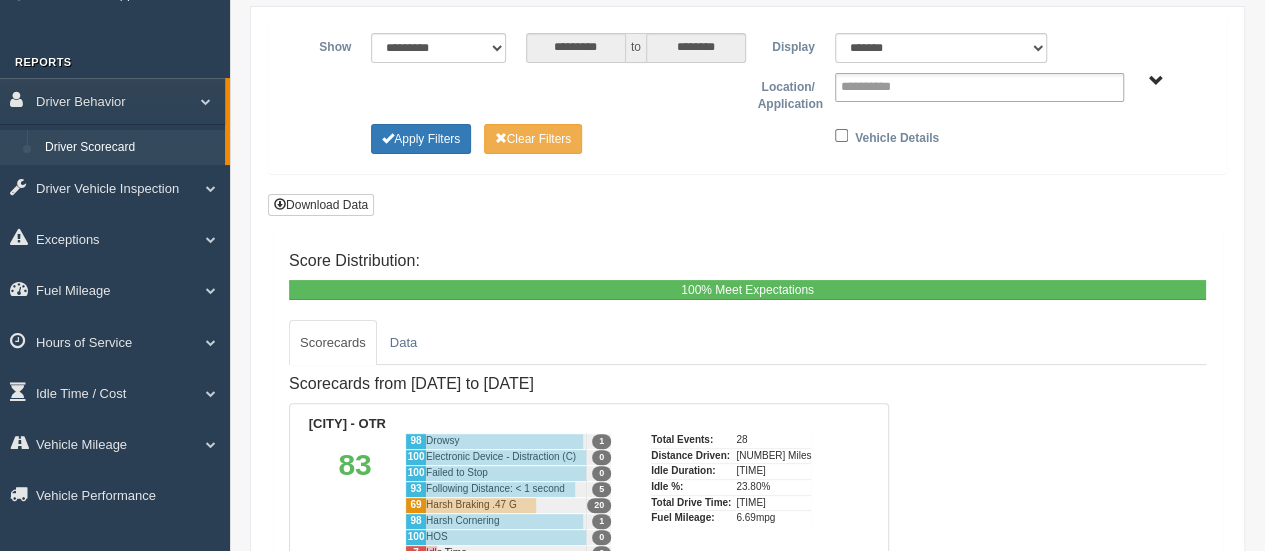 scroll, scrollTop: 0, scrollLeft: 0, axis: both 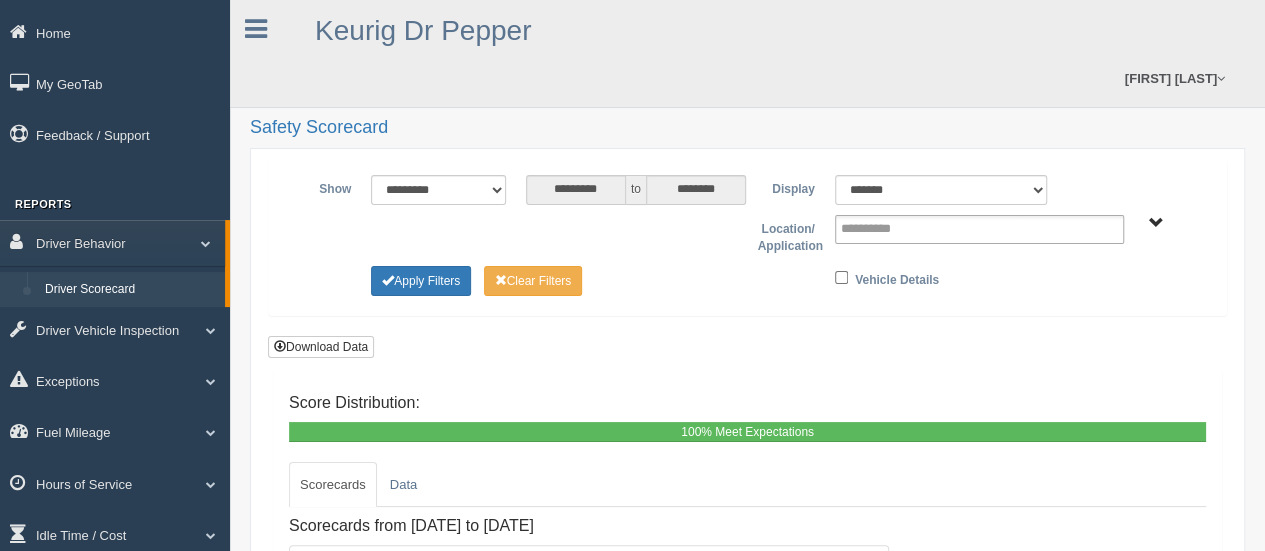 type 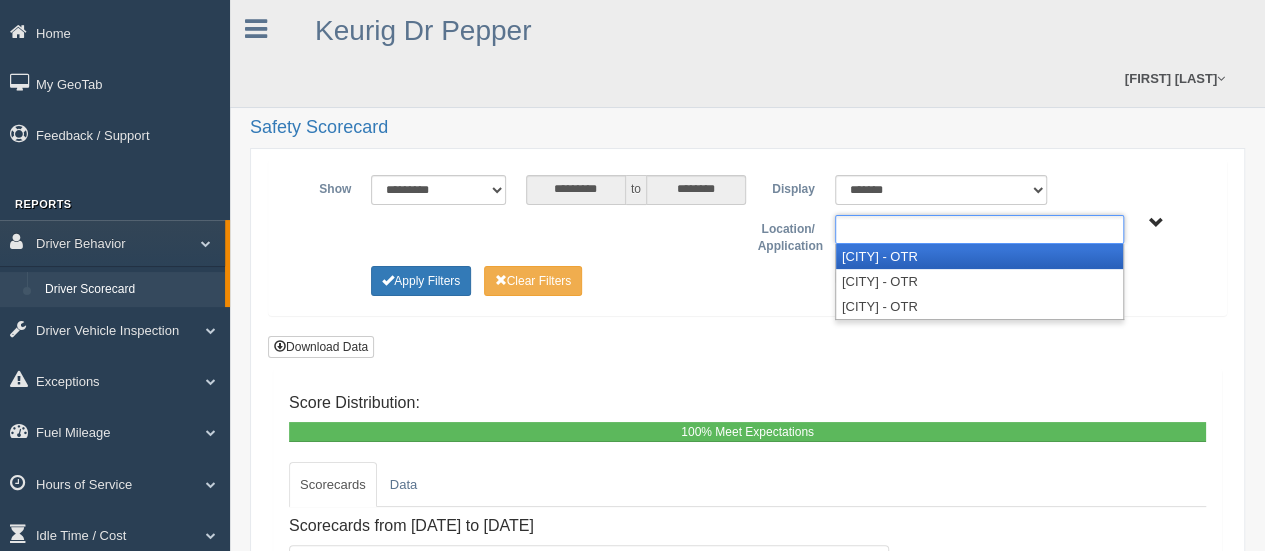 click at bounding box center (979, 229) 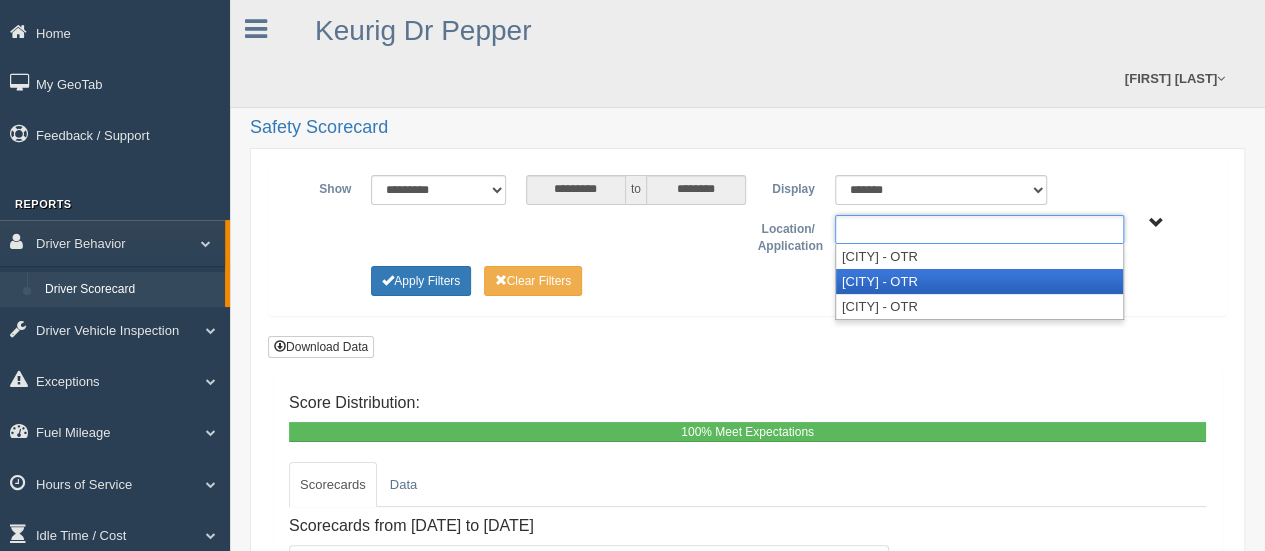 click on "Irving - OTR" at bounding box center (979, 281) 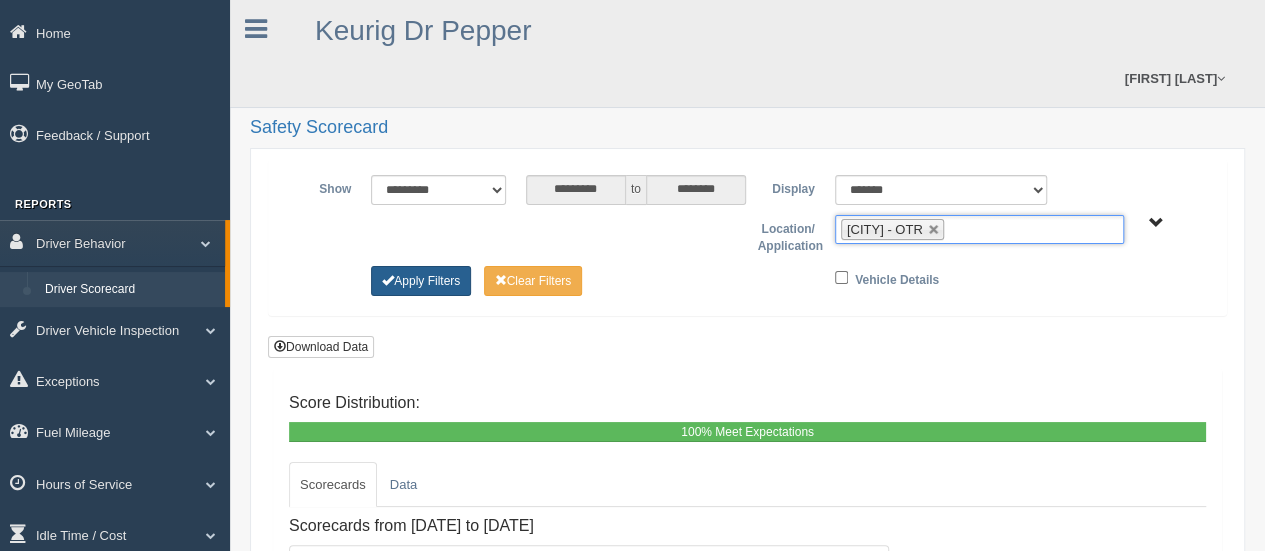 click on "Apply Filters" at bounding box center (421, 281) 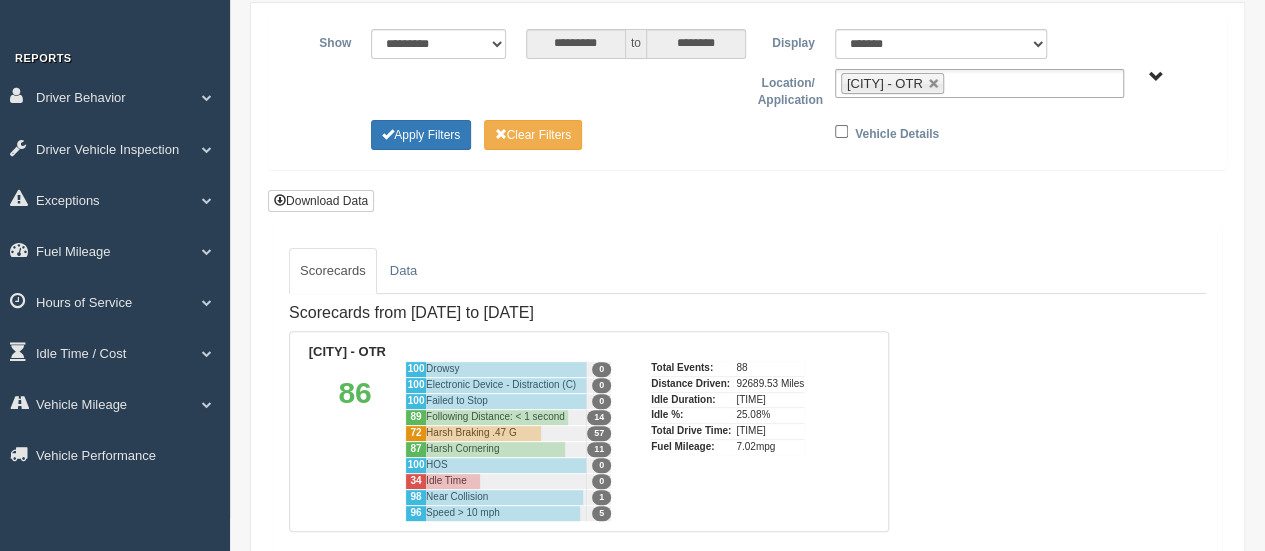scroll, scrollTop: 177, scrollLeft: 0, axis: vertical 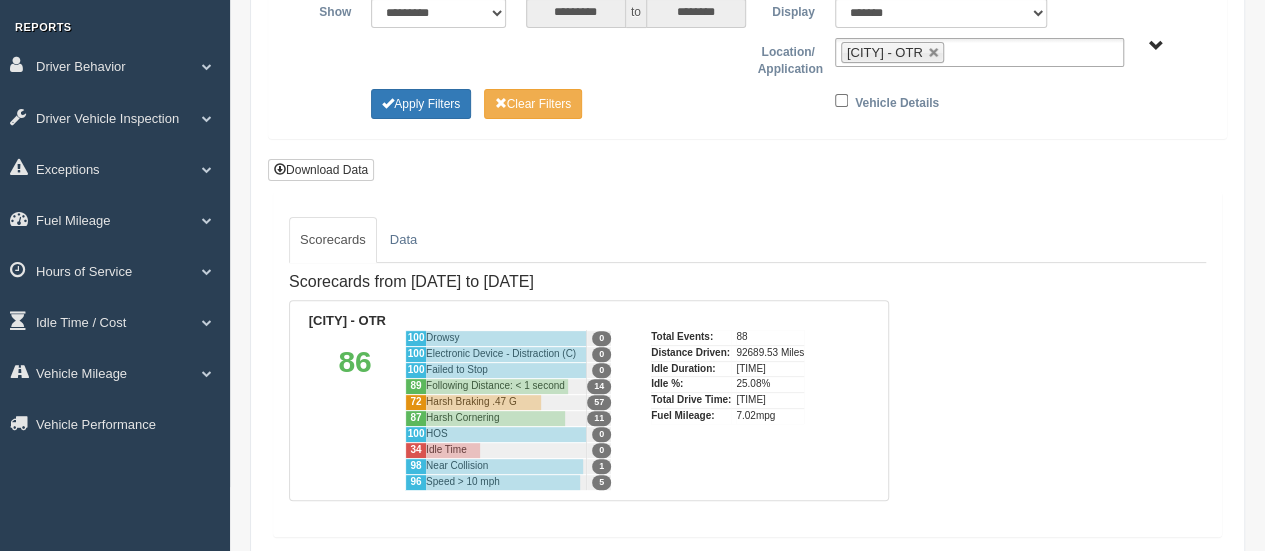 click at bounding box center [497, 386] 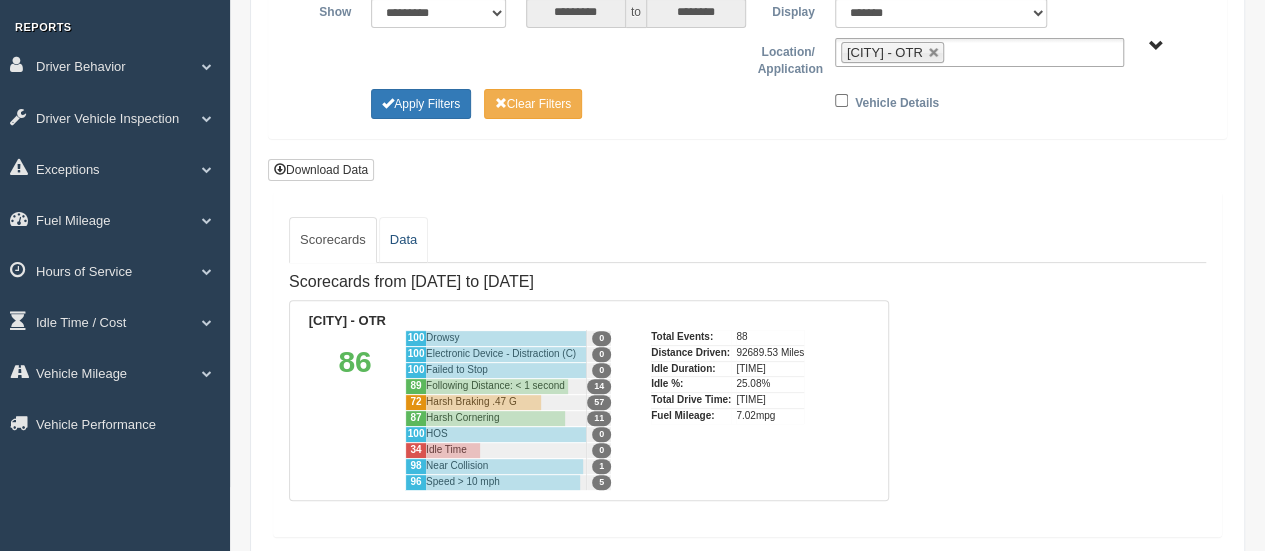 click on "Data" at bounding box center (403, 240) 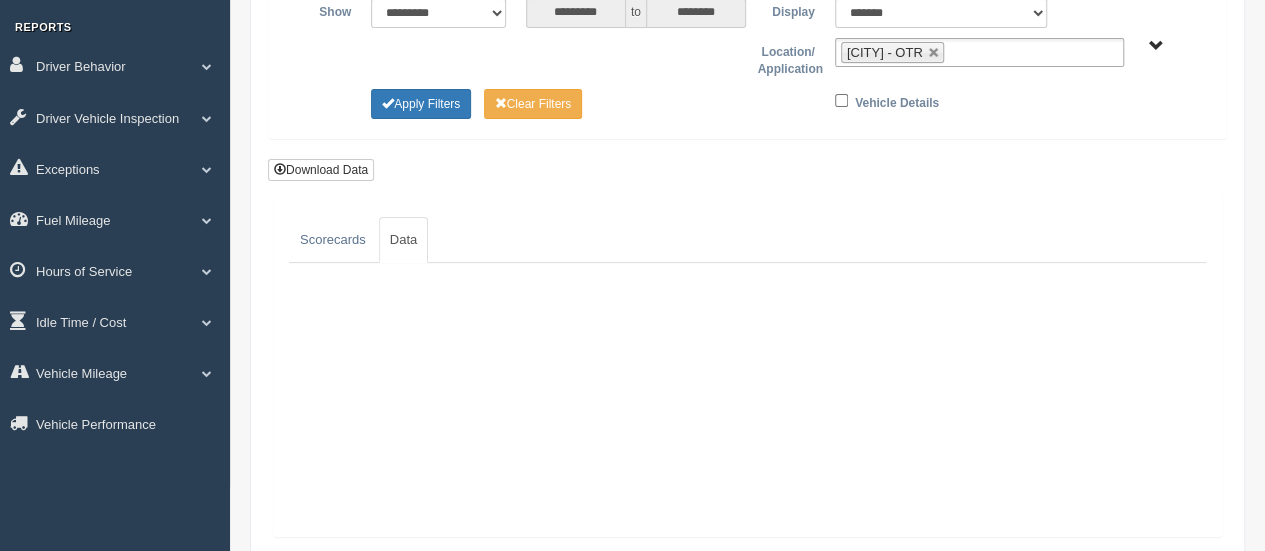 scroll, scrollTop: 116, scrollLeft: 0, axis: vertical 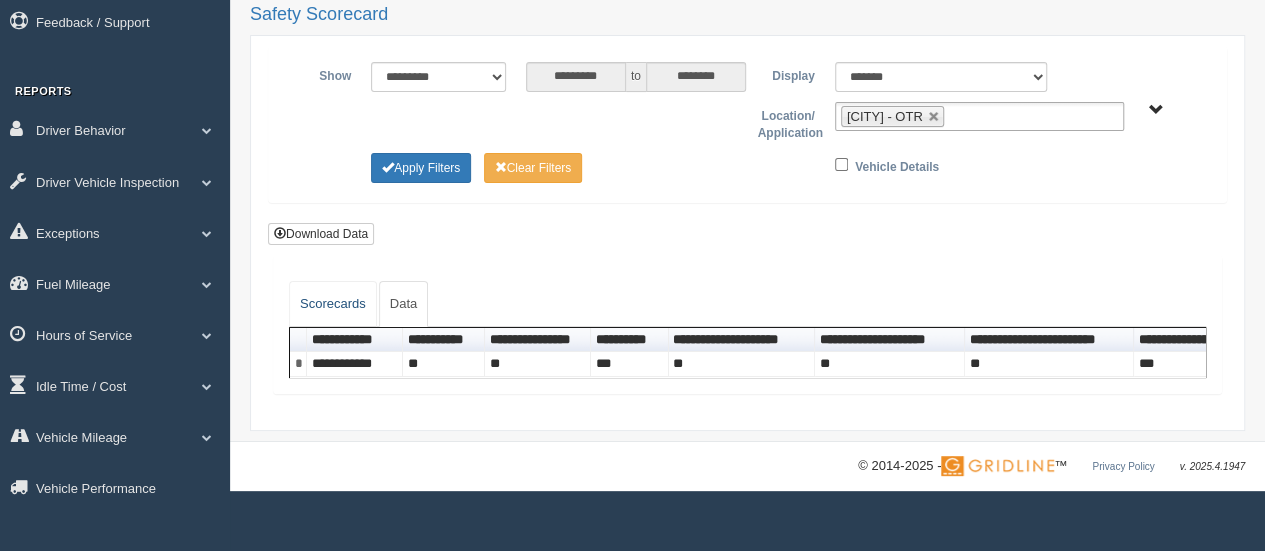 click on "Scorecards" at bounding box center (333, 304) 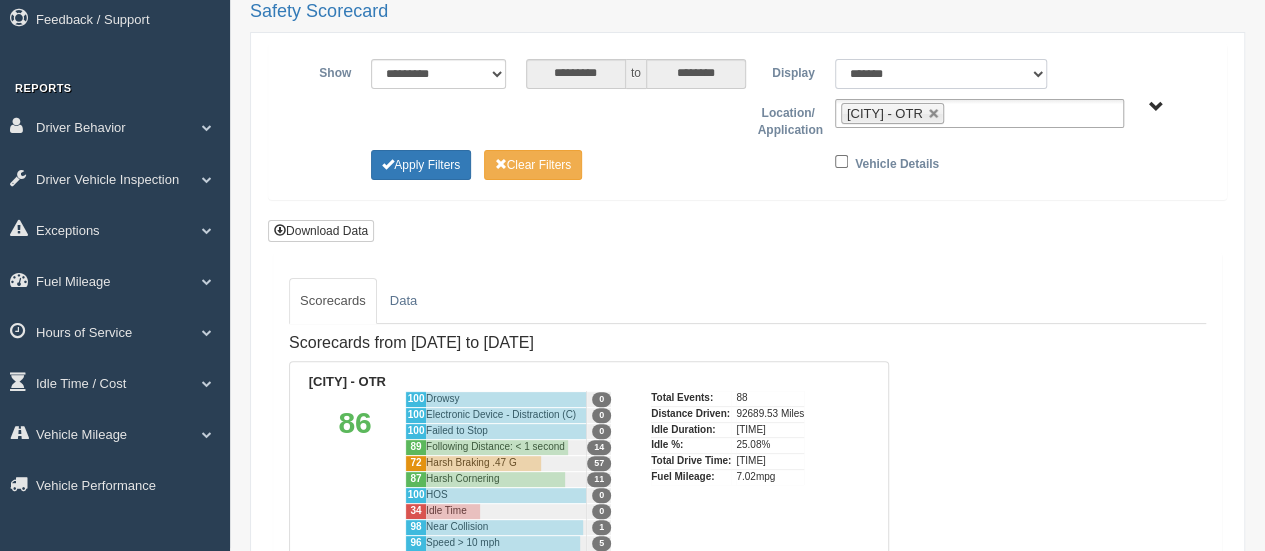 click on "*******
******" at bounding box center [941, 74] 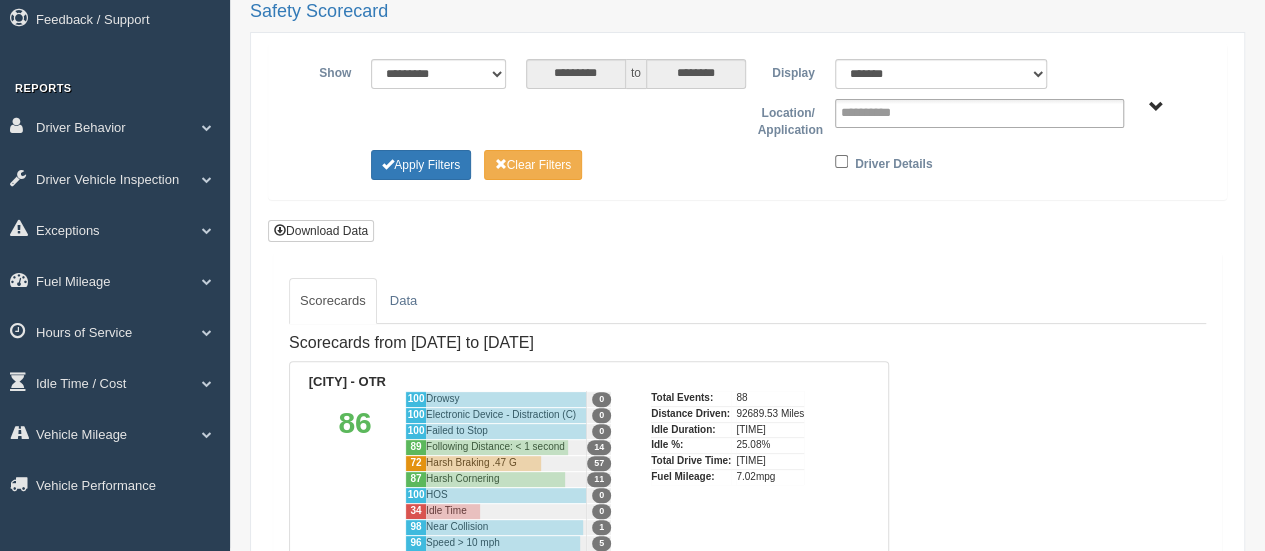 type 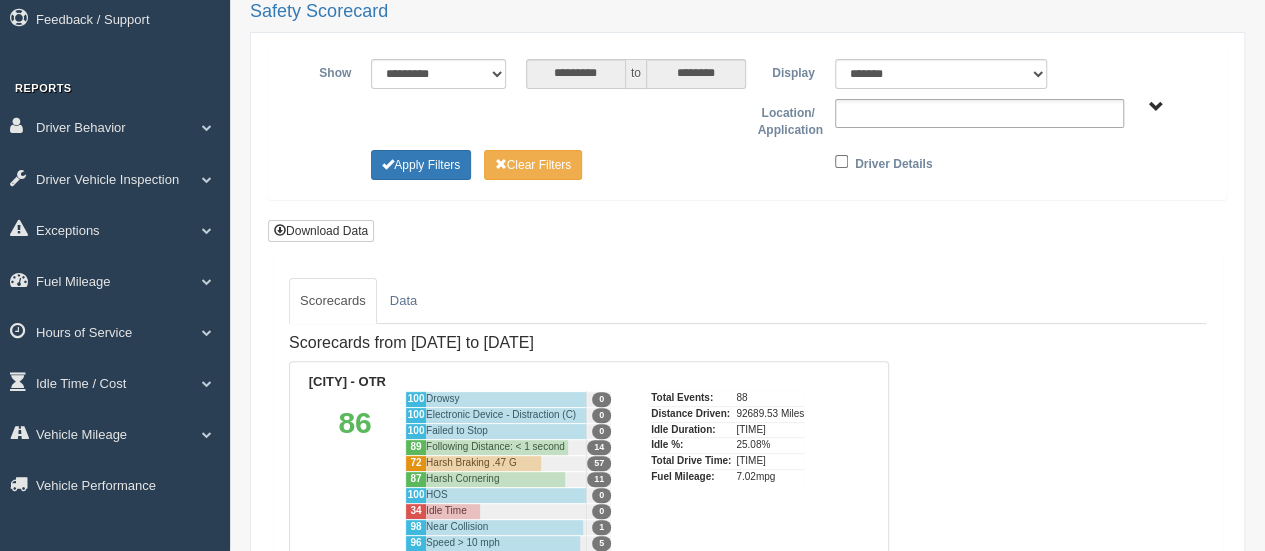 click at bounding box center [884, 113] 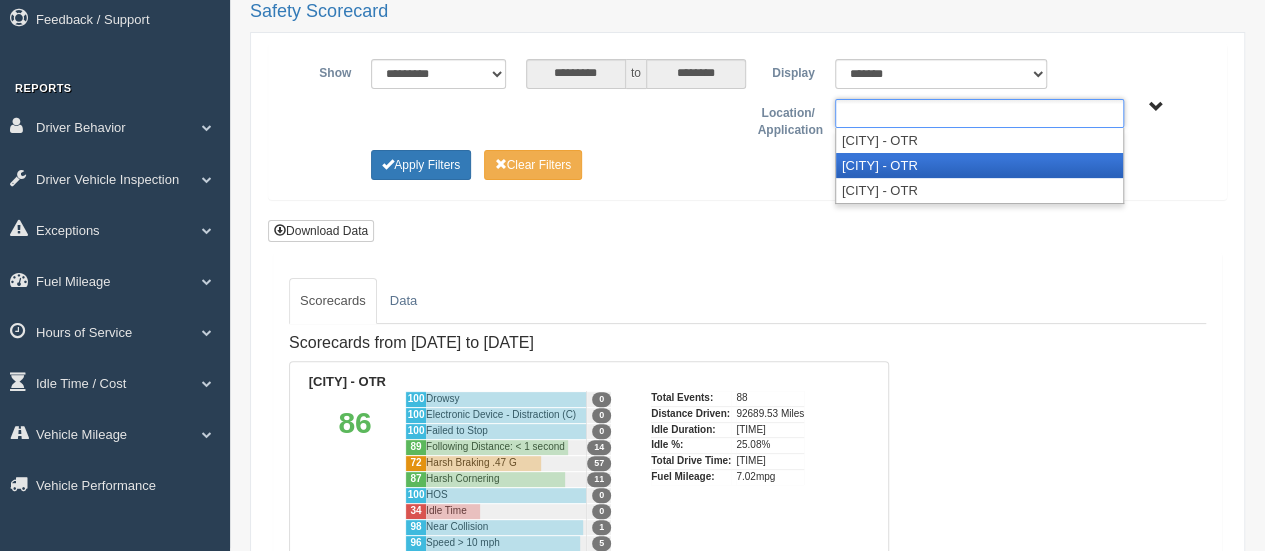 click on "Irving - OTR" at bounding box center (979, 165) 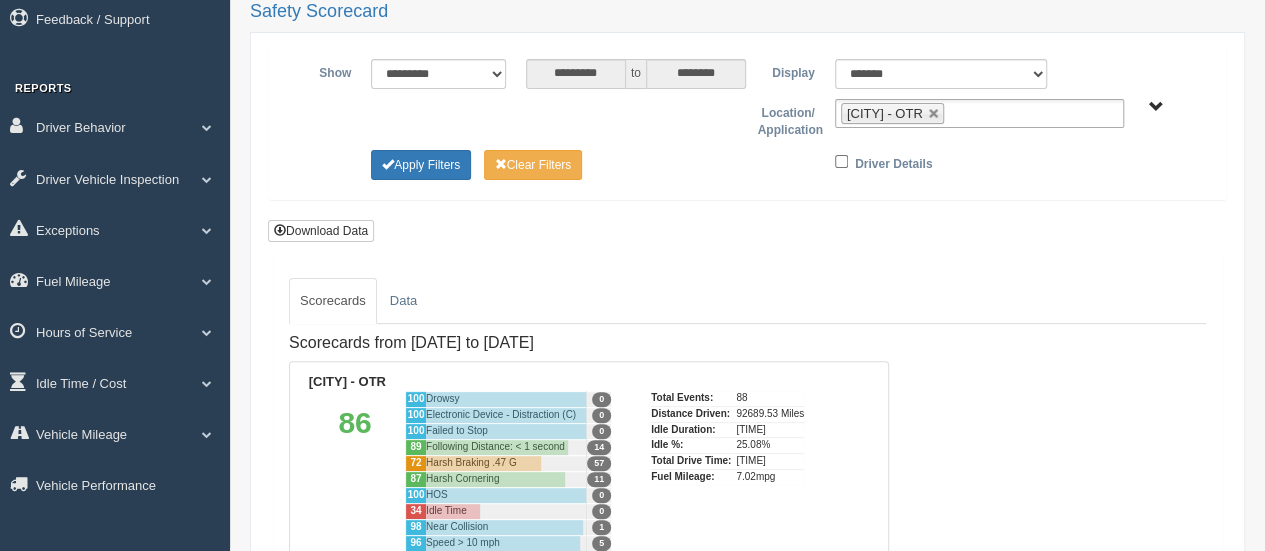 click on "Scorecards
Data" at bounding box center (747, 301) 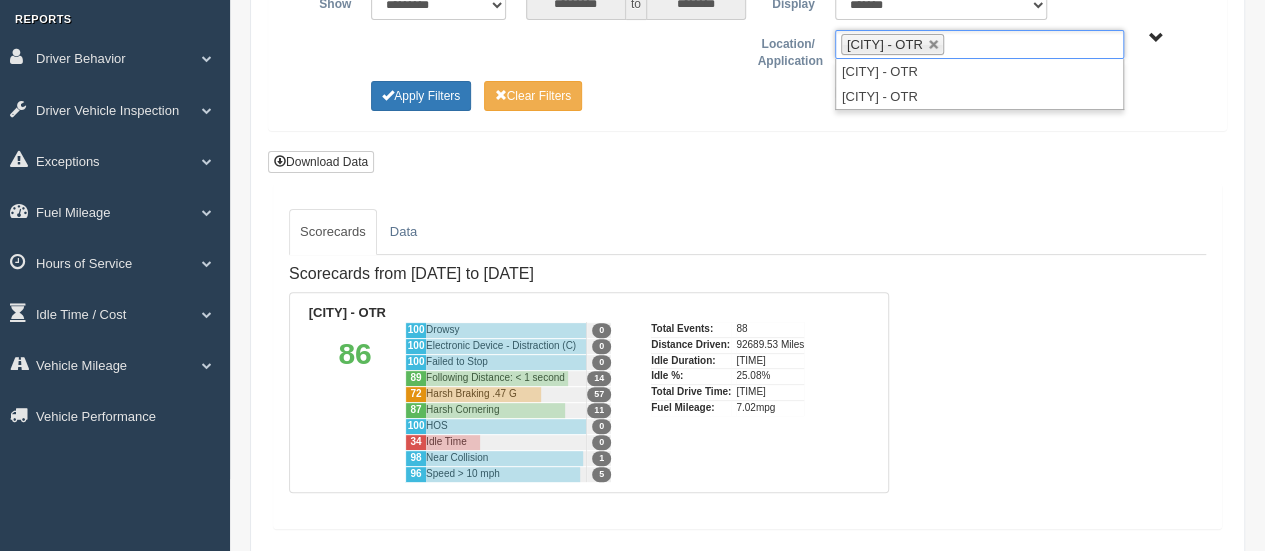 scroll, scrollTop: 216, scrollLeft: 0, axis: vertical 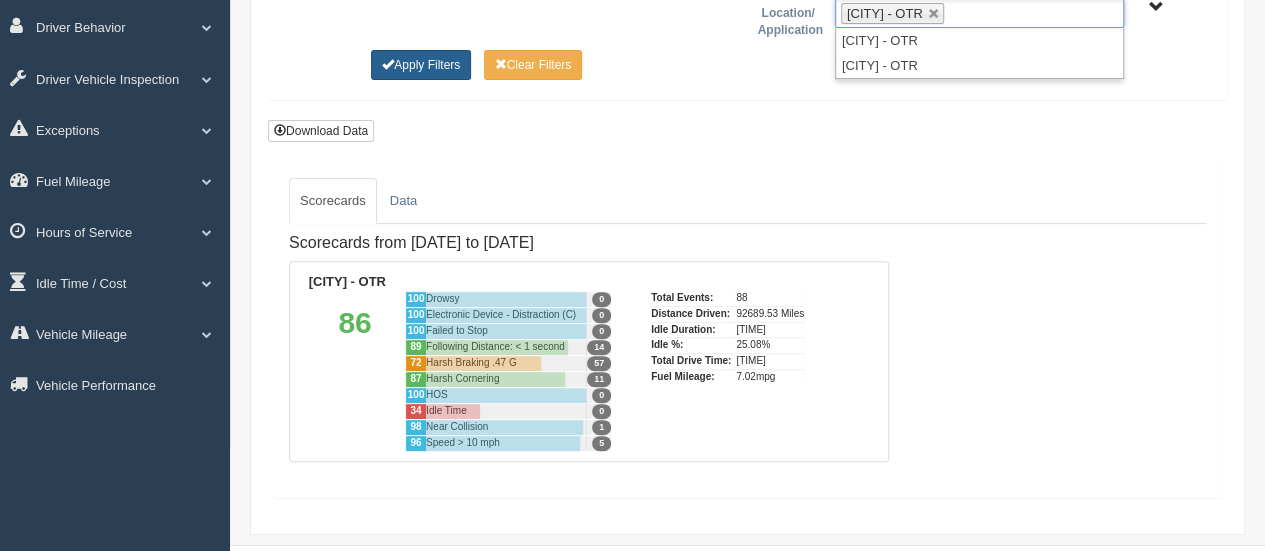 click on "Apply Filters" at bounding box center (421, 65) 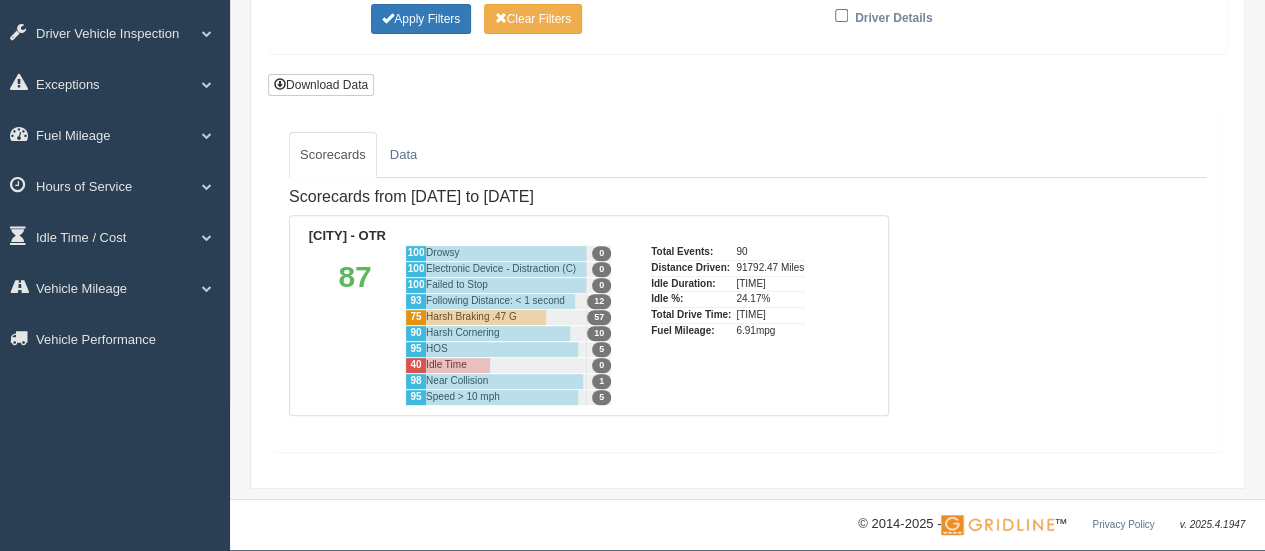 scroll, scrollTop: 277, scrollLeft: 0, axis: vertical 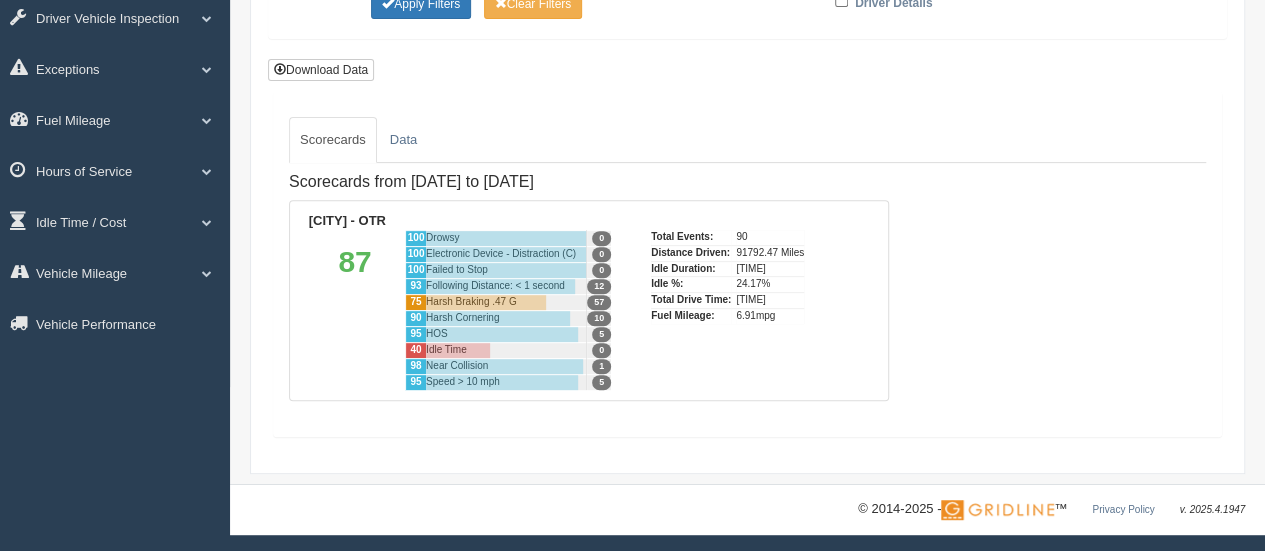 click at bounding box center [506, 270] 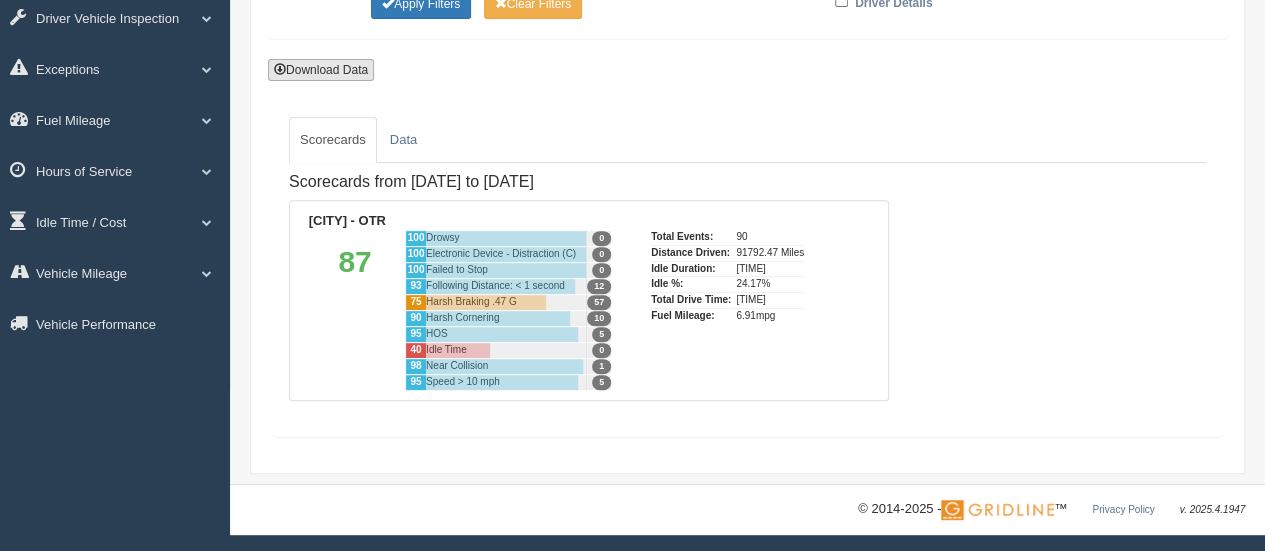 click on "Download Data" at bounding box center [321, 70] 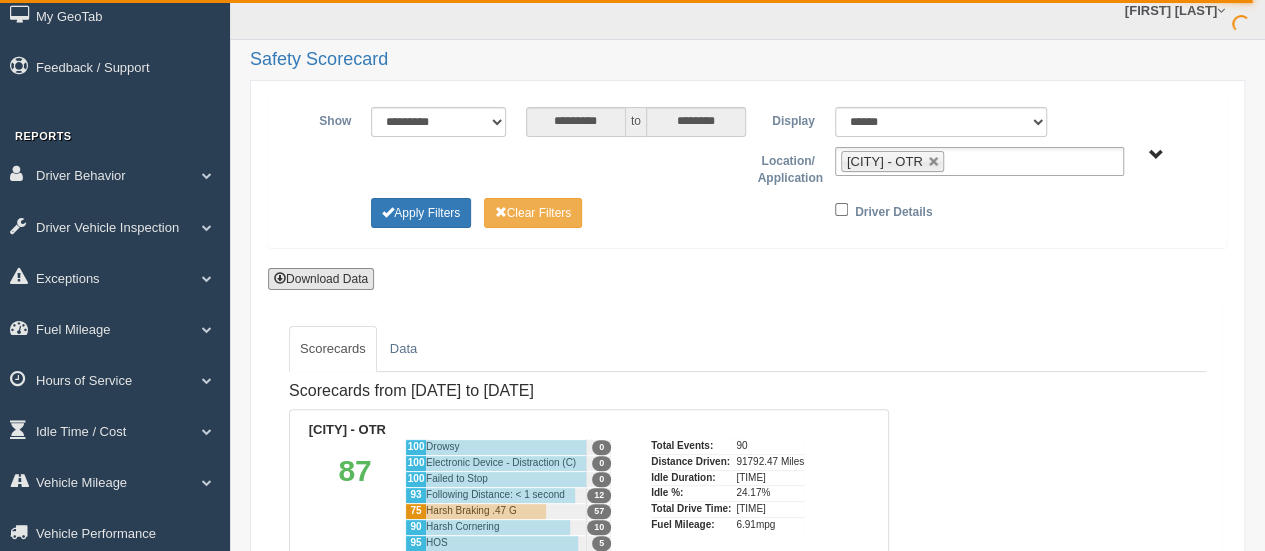 scroll, scrollTop: 100, scrollLeft: 0, axis: vertical 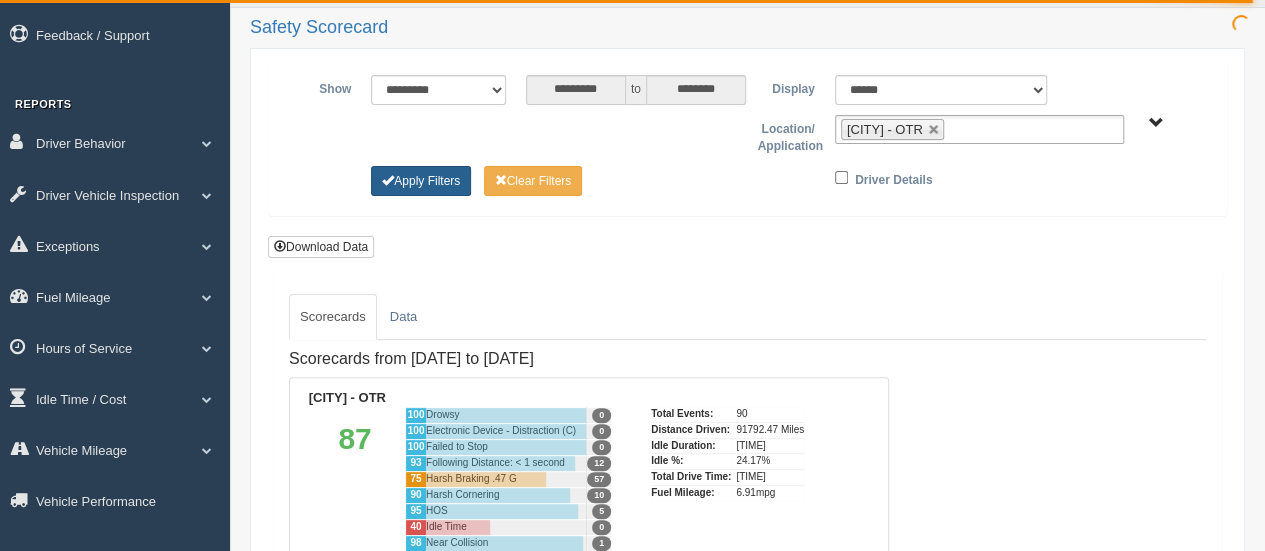 click on "Apply Filters" at bounding box center (421, 181) 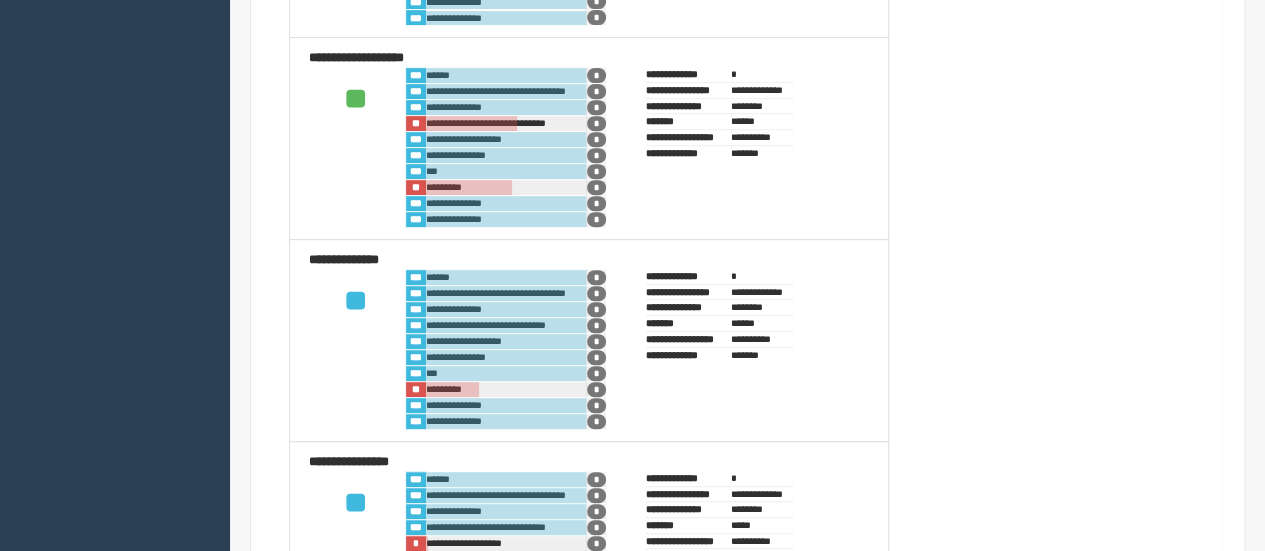scroll, scrollTop: 8200, scrollLeft: 0, axis: vertical 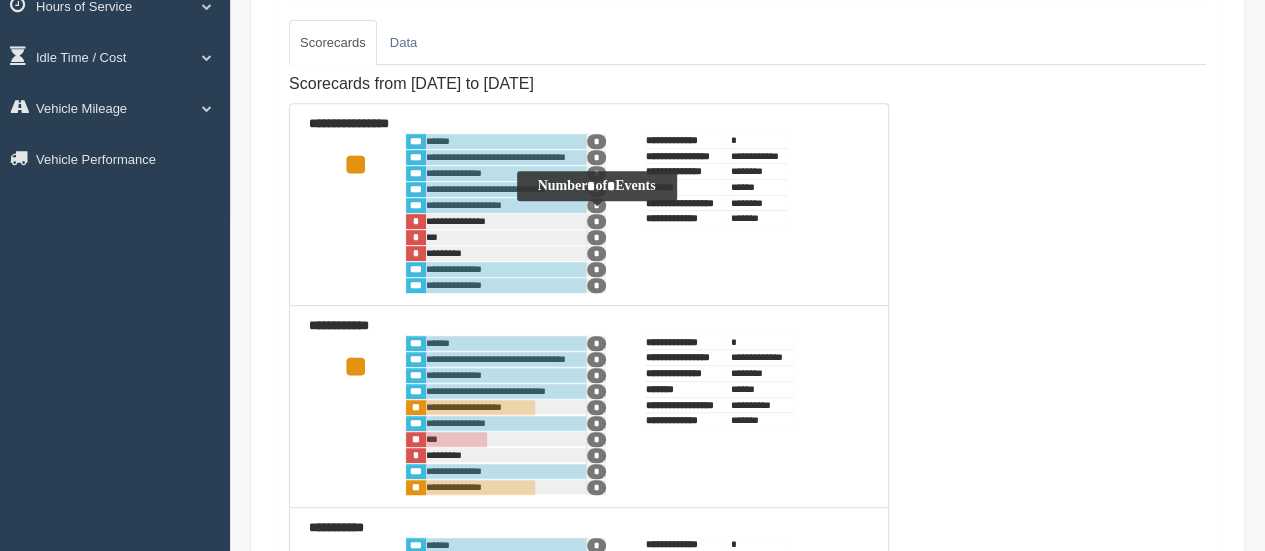 click on "*" at bounding box center (596, 221) 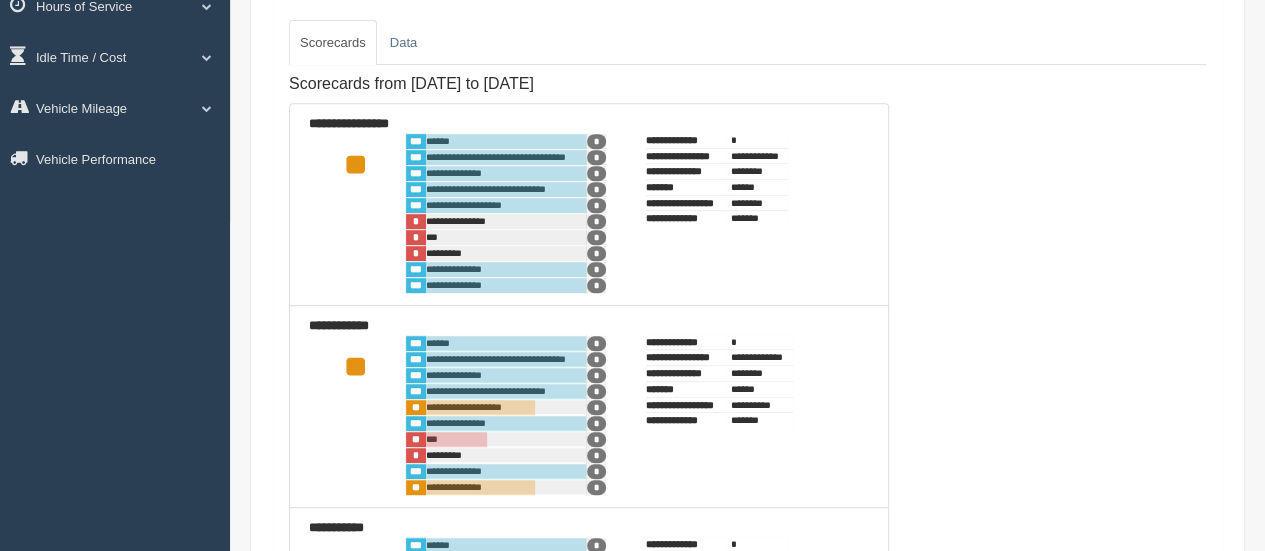 click at bounding box center [506, 221] 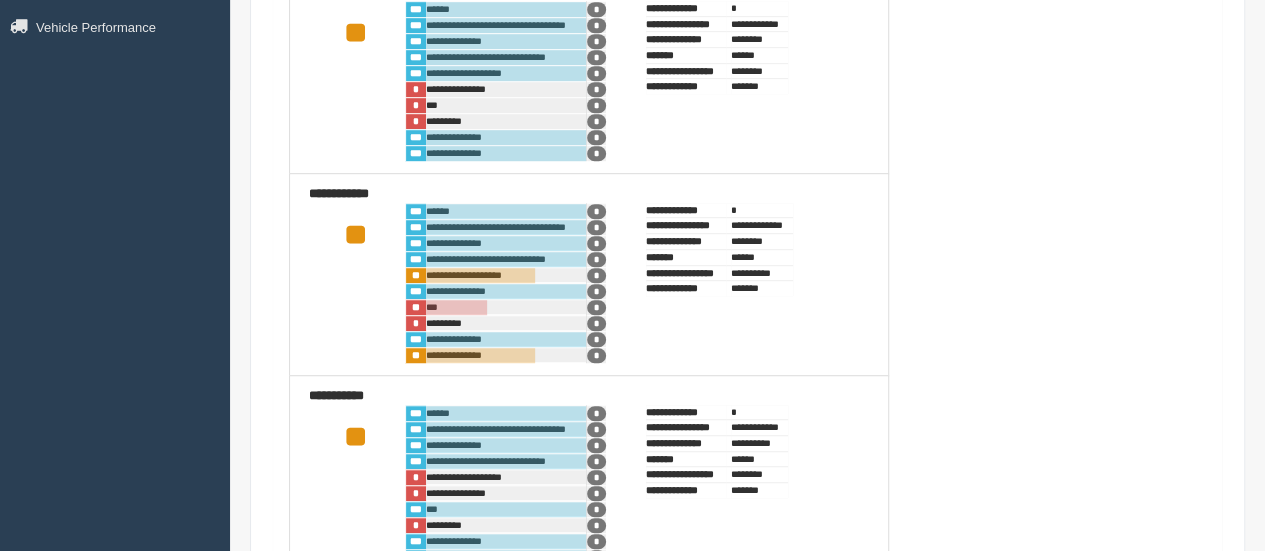scroll, scrollTop: 542, scrollLeft: 0, axis: vertical 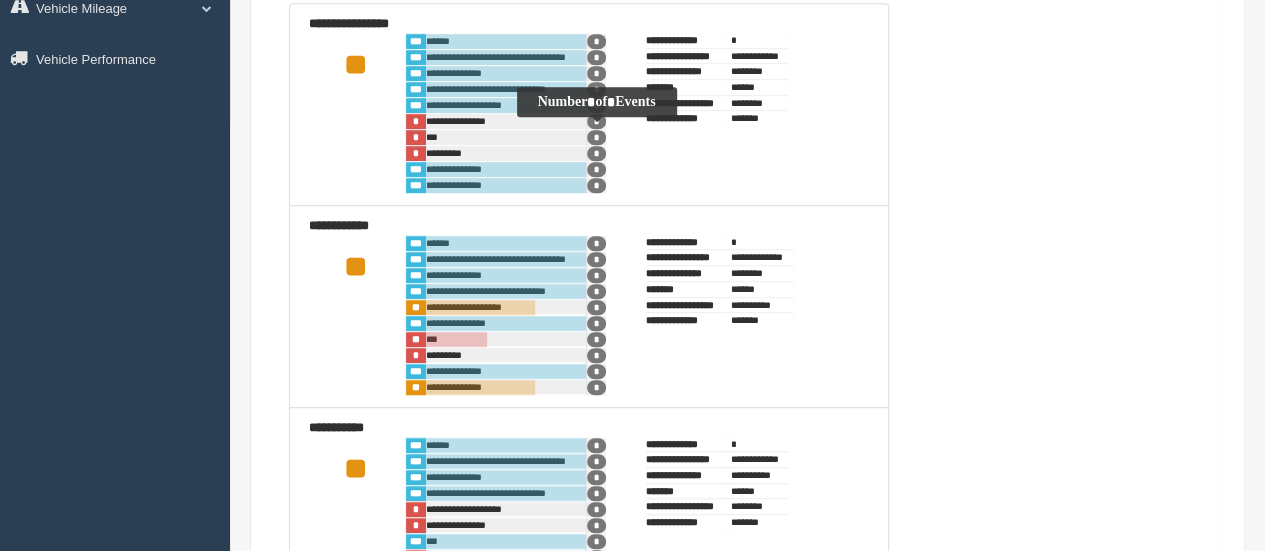 click on "*" at bounding box center (596, 137) 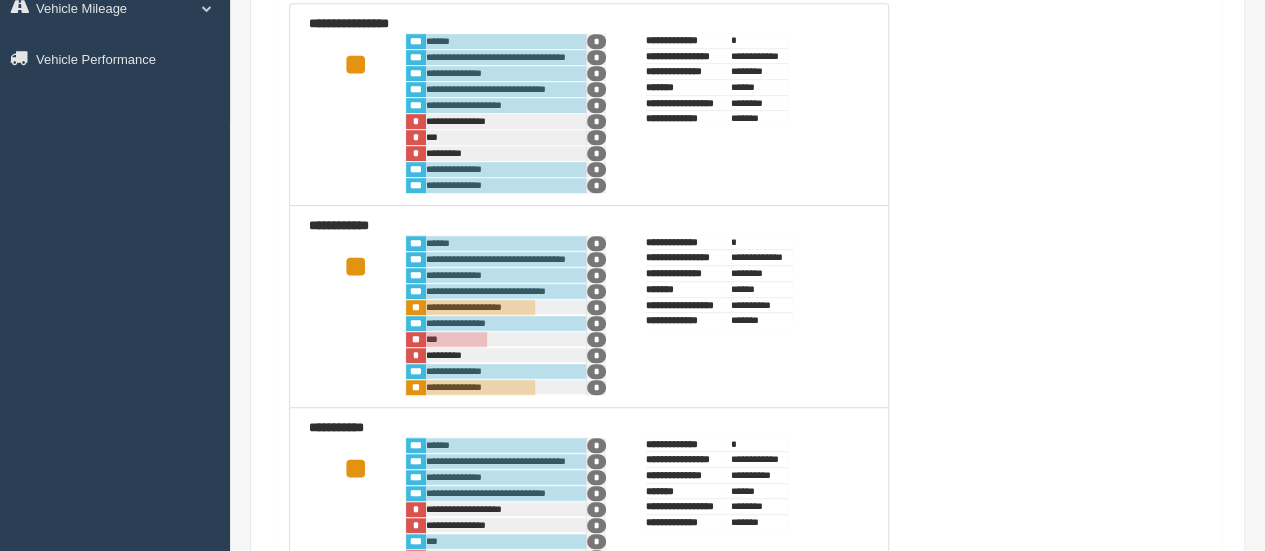 click at bounding box center [506, 137] 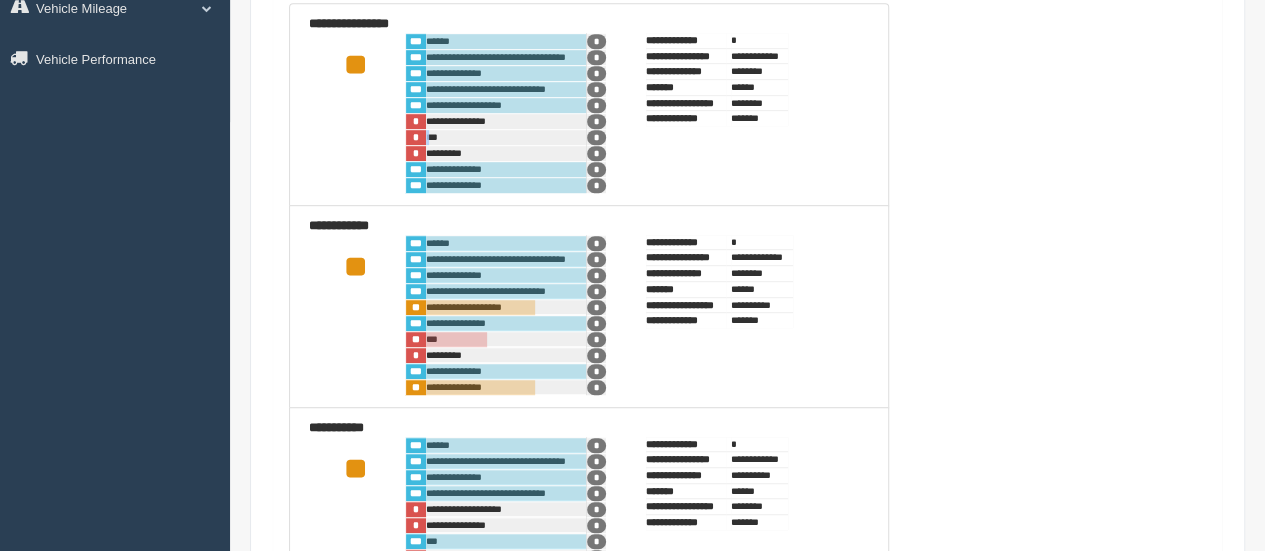 click at bounding box center [506, 137] 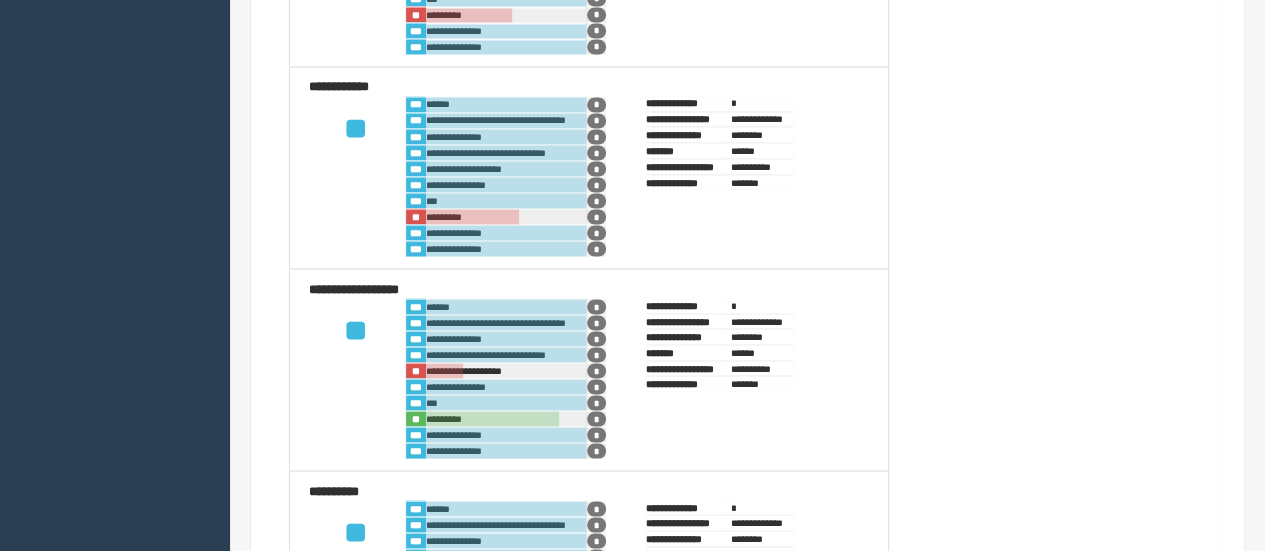 scroll, scrollTop: 9353, scrollLeft: 0, axis: vertical 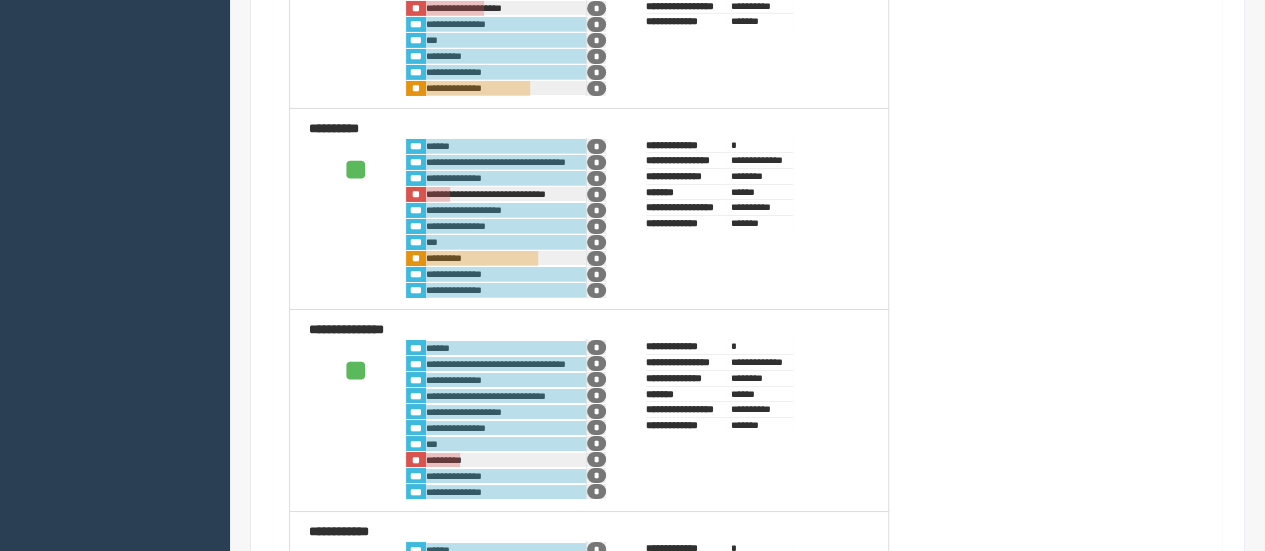 click at bounding box center (506, 178) 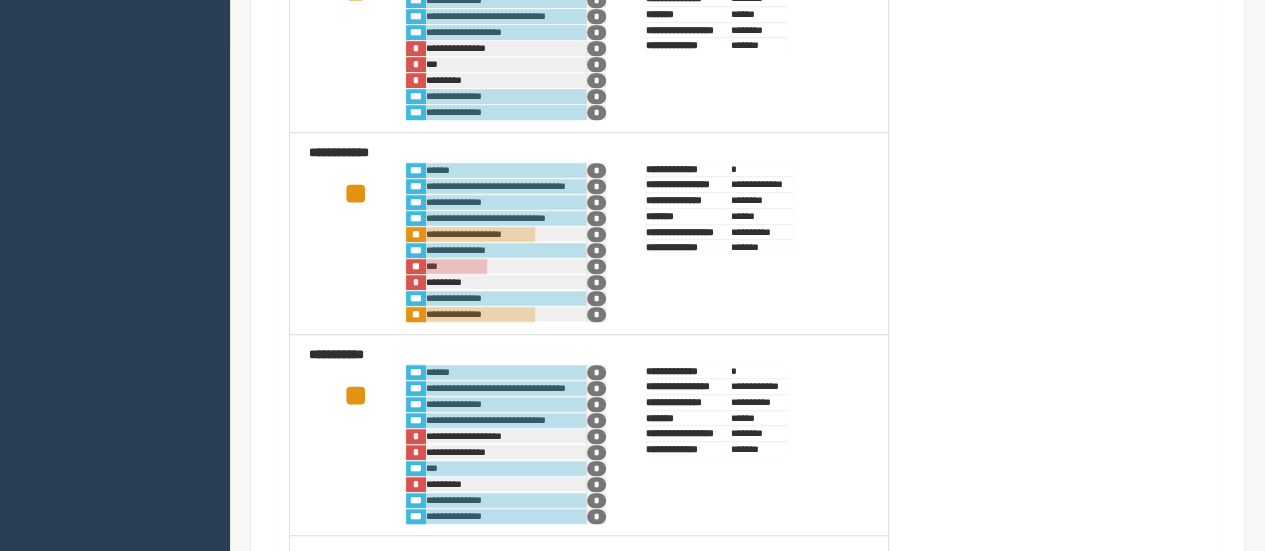 scroll, scrollTop: 400, scrollLeft: 0, axis: vertical 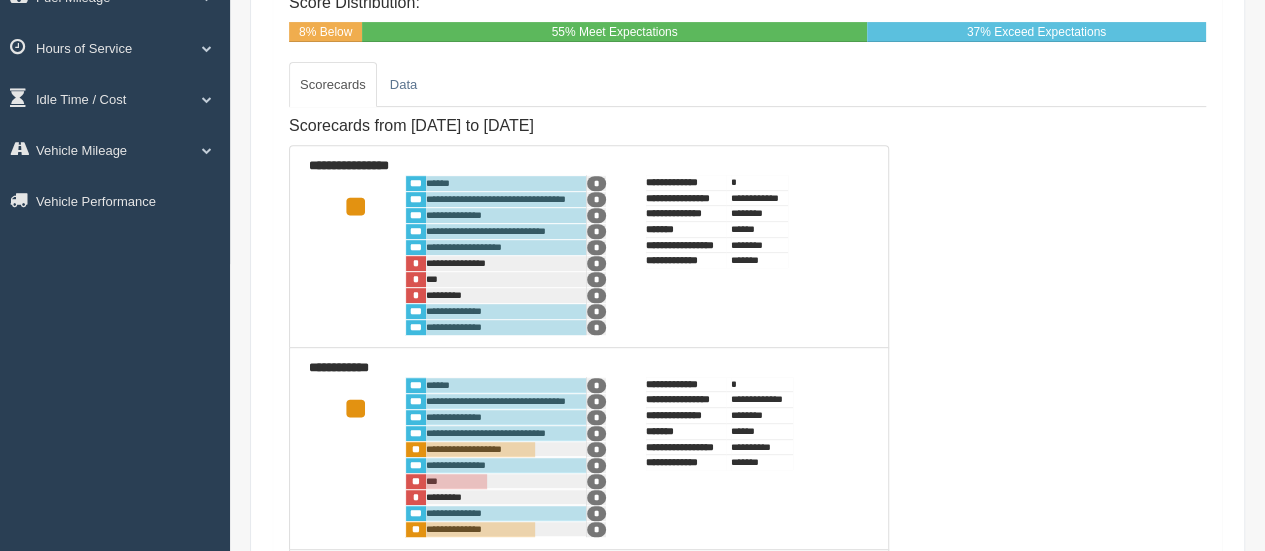 click at bounding box center [626, 255] 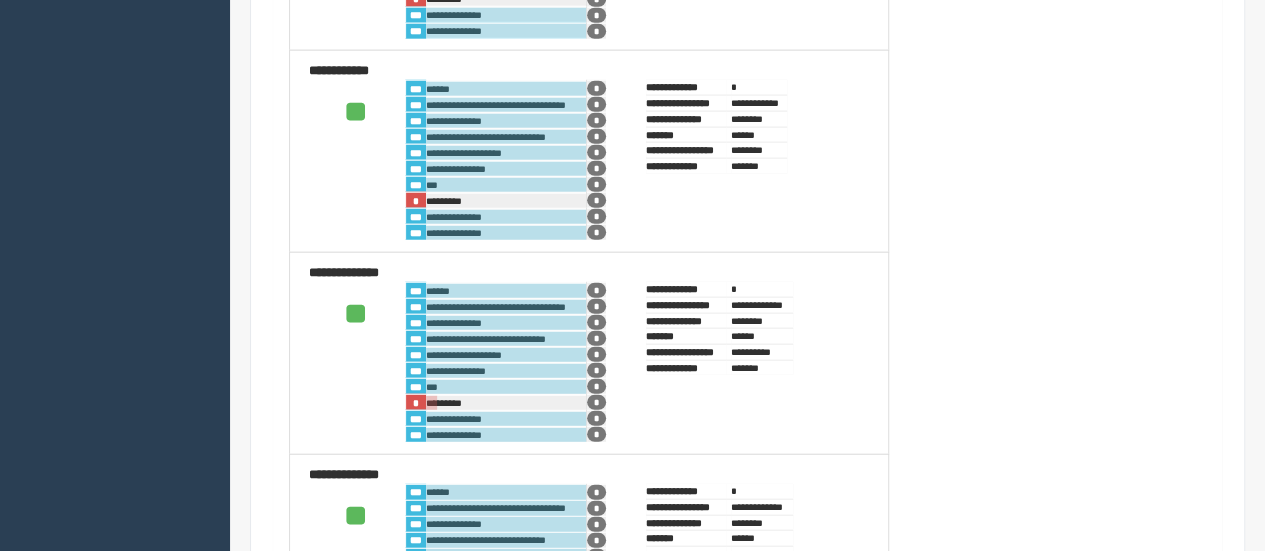 scroll, scrollTop: 5953, scrollLeft: 0, axis: vertical 